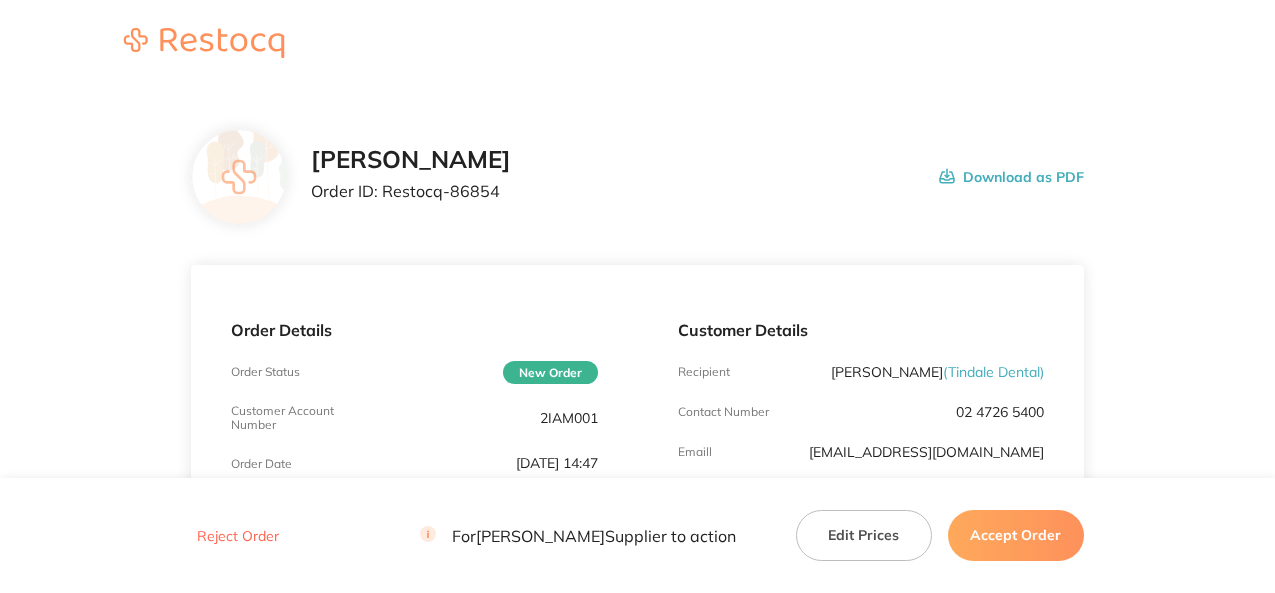 scroll, scrollTop: 0, scrollLeft: 0, axis: both 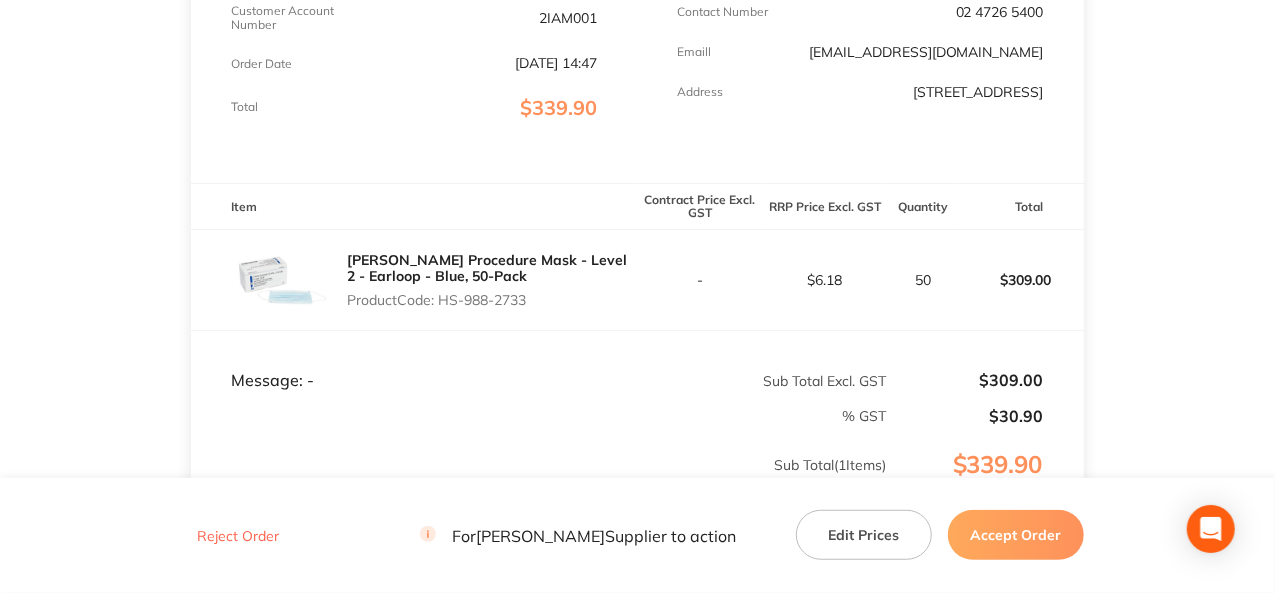 drag, startPoint x: 532, startPoint y: 299, endPoint x: 445, endPoint y: 317, distance: 88.84256 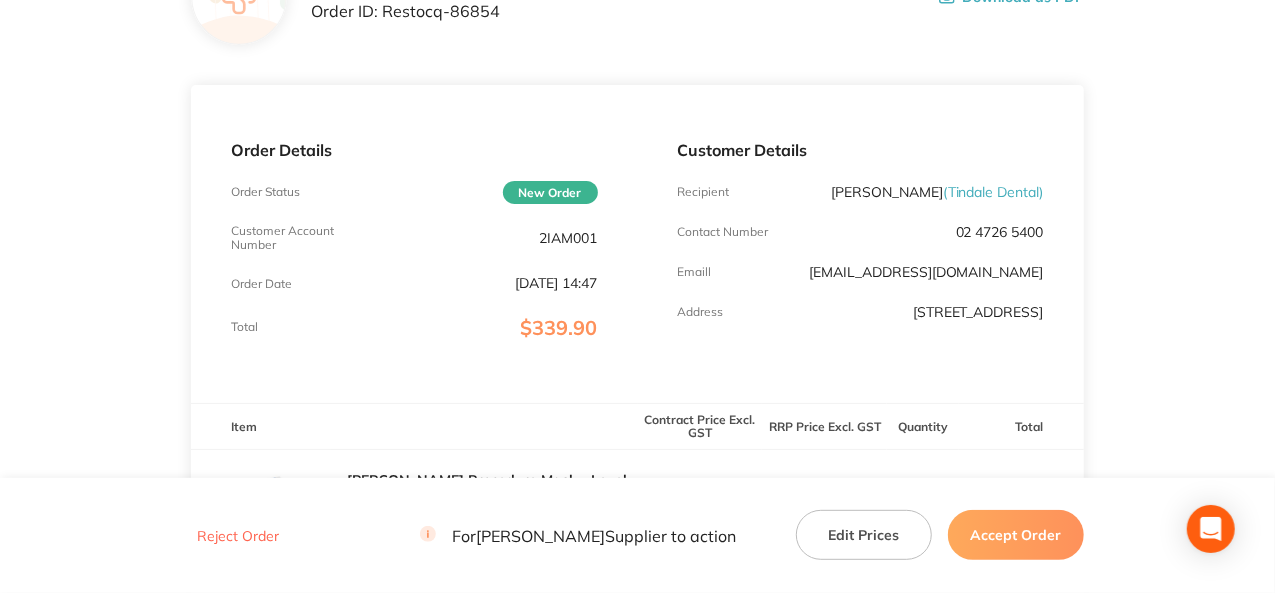 scroll, scrollTop: 0, scrollLeft: 0, axis: both 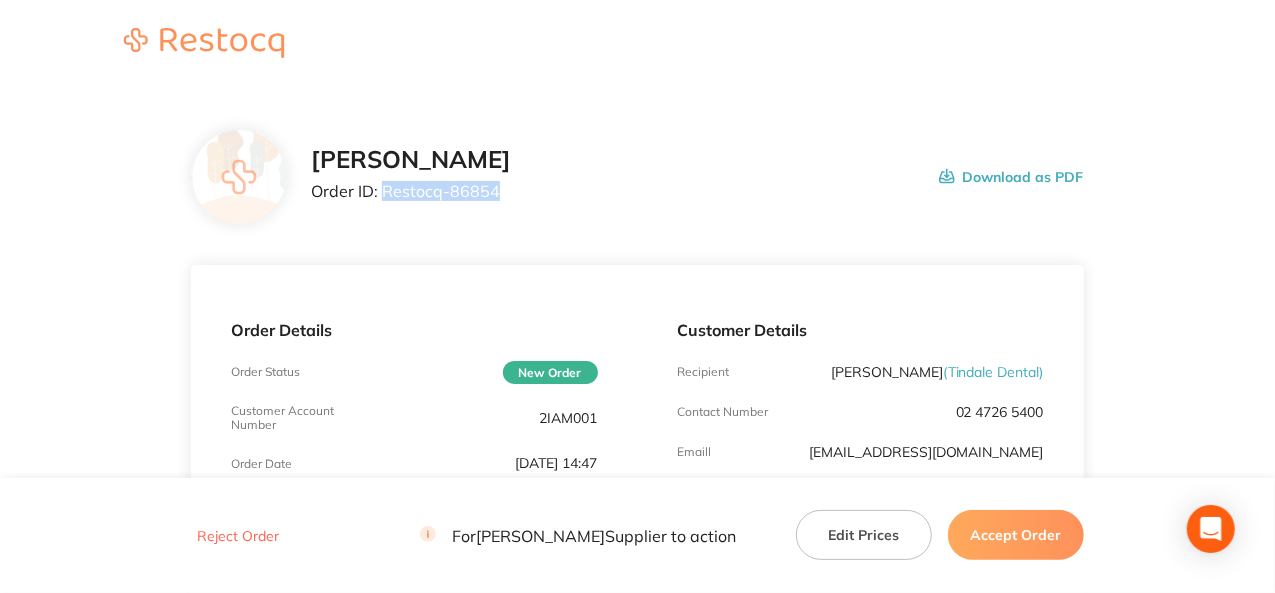 drag, startPoint x: 494, startPoint y: 188, endPoint x: 382, endPoint y: 196, distance: 112.28535 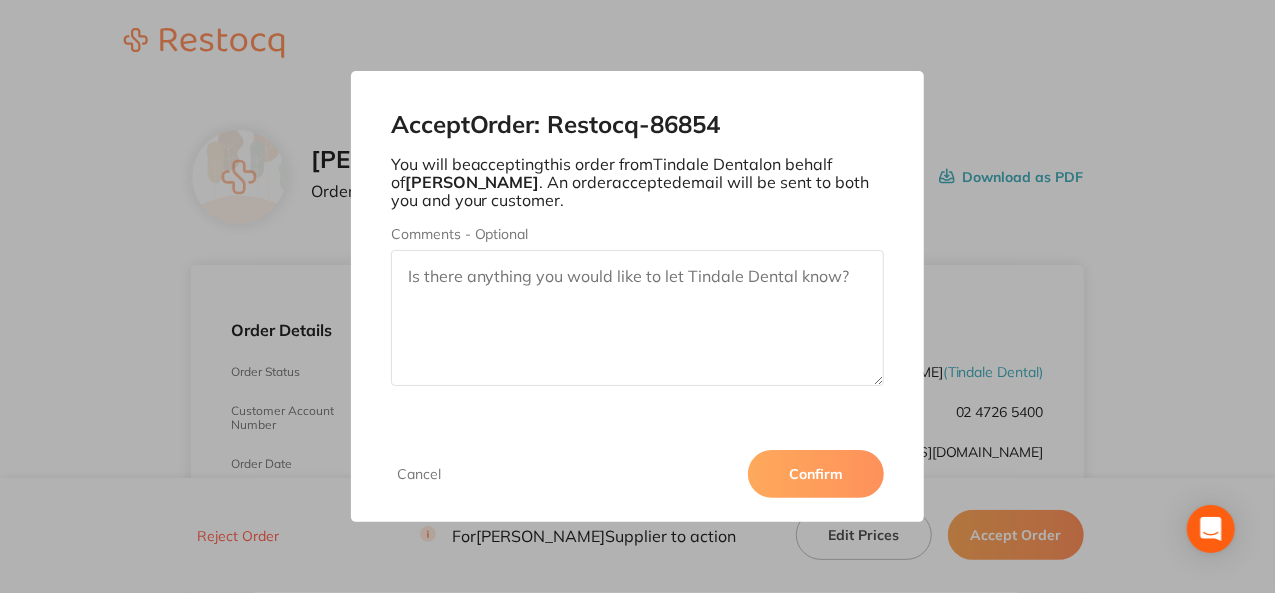 click on "Confirm" at bounding box center (816, 474) 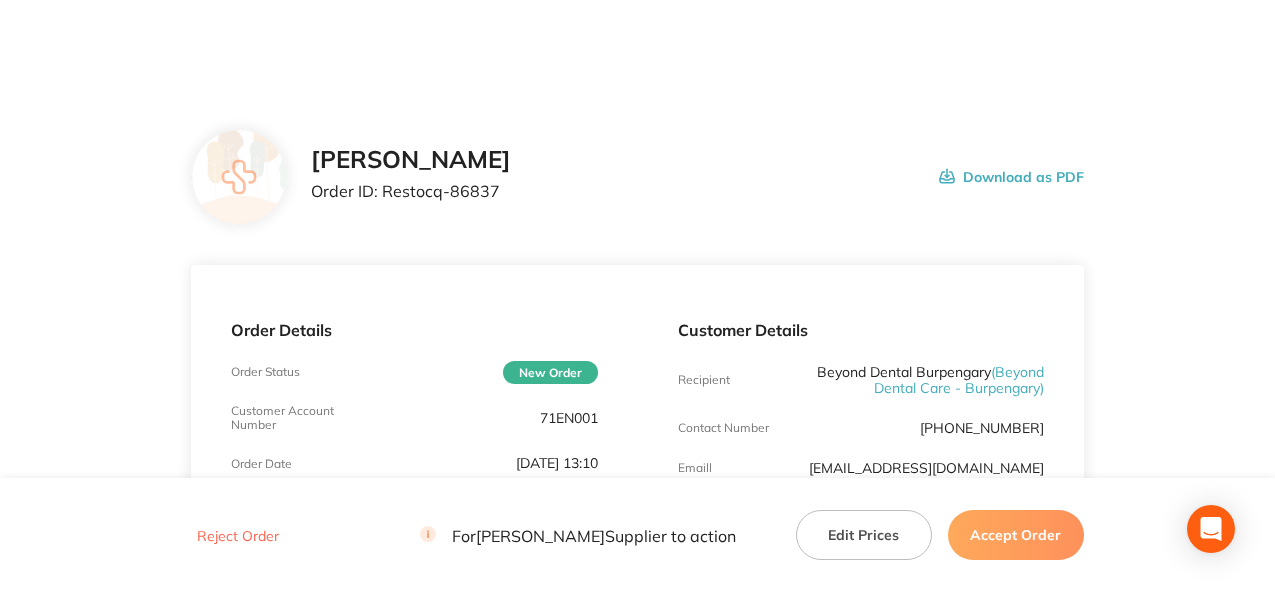 scroll, scrollTop: 0, scrollLeft: 0, axis: both 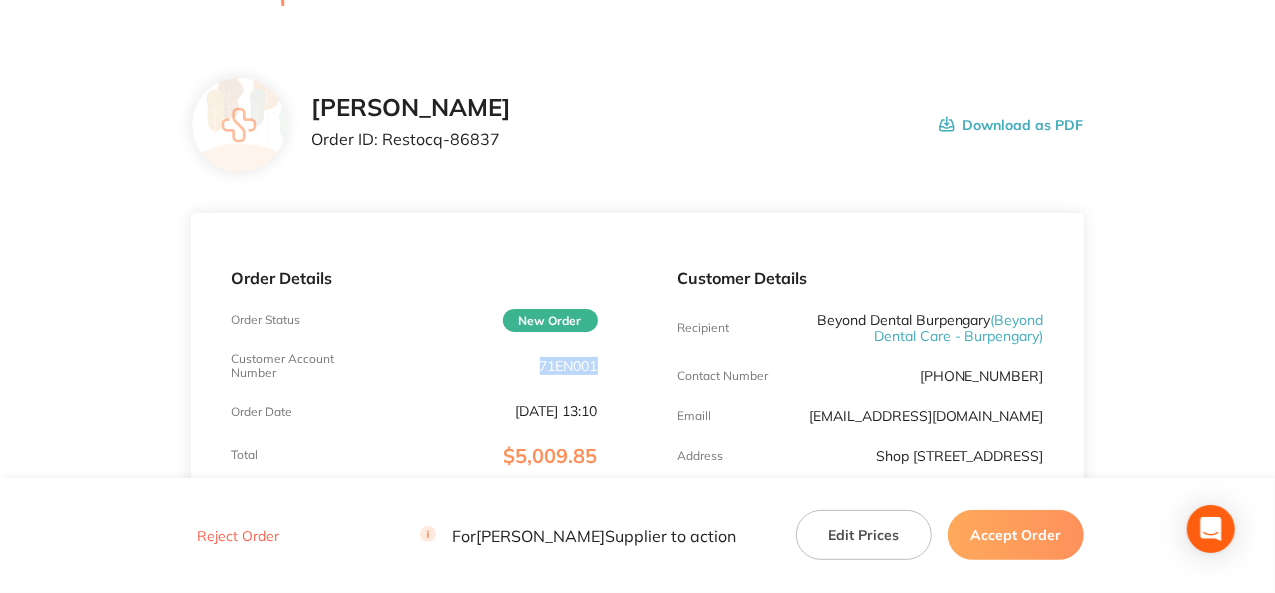 drag, startPoint x: 600, startPoint y: 366, endPoint x: 536, endPoint y: 376, distance: 64.77654 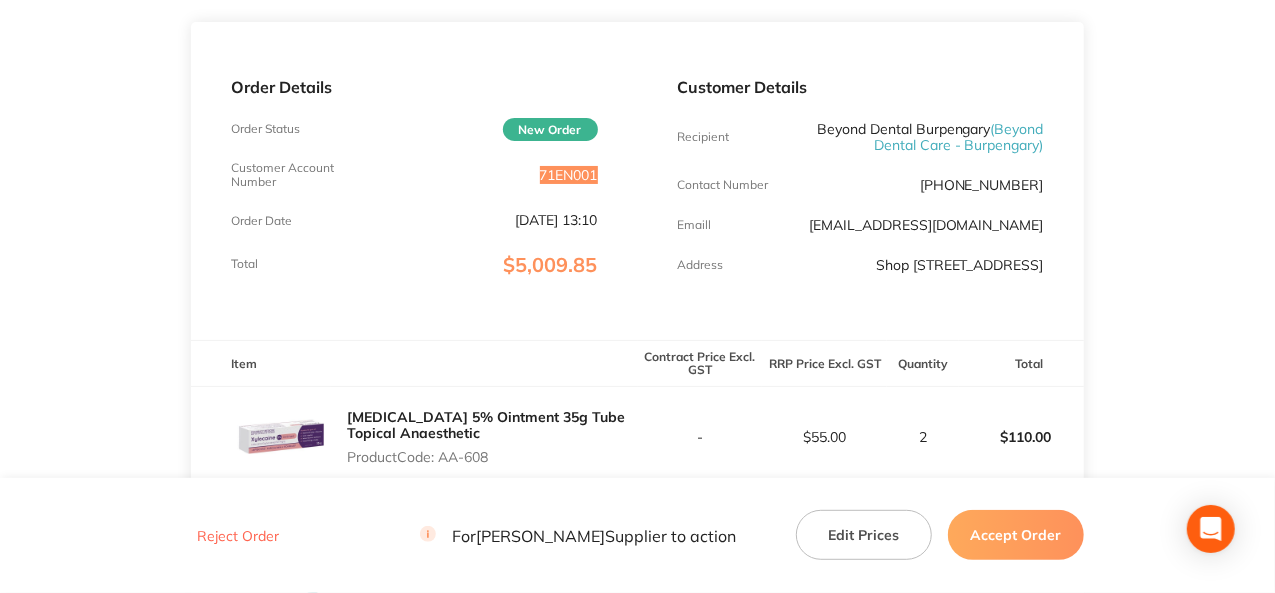 scroll, scrollTop: 452, scrollLeft: 0, axis: vertical 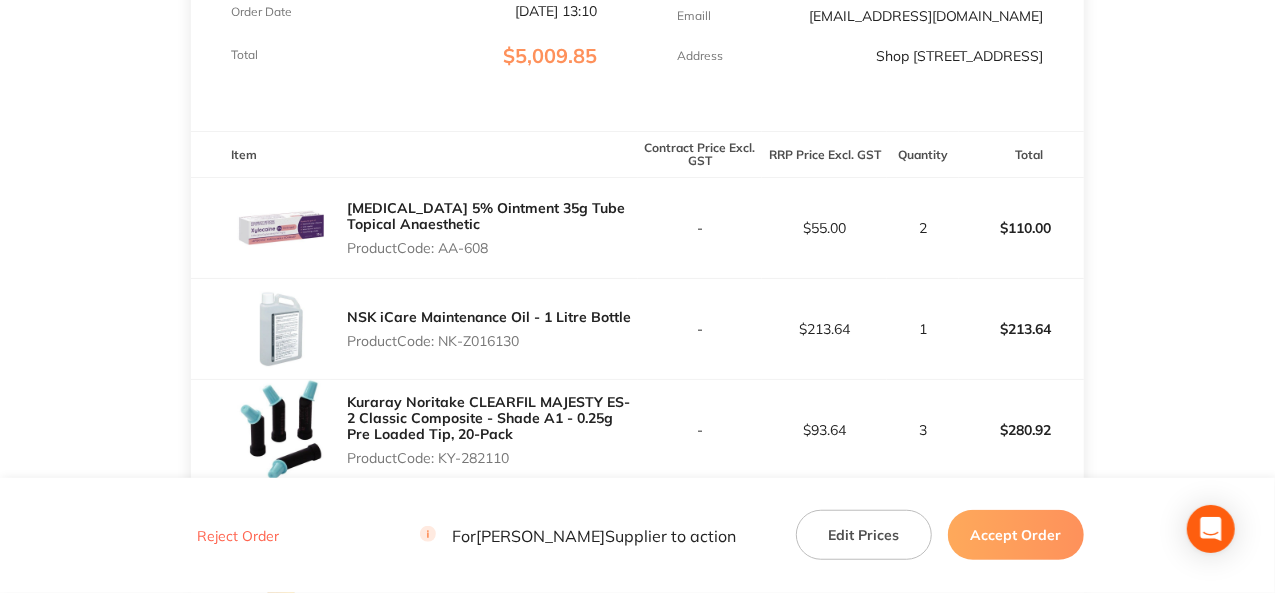 drag, startPoint x: 495, startPoint y: 261, endPoint x: 442, endPoint y: 265, distance: 53.15073 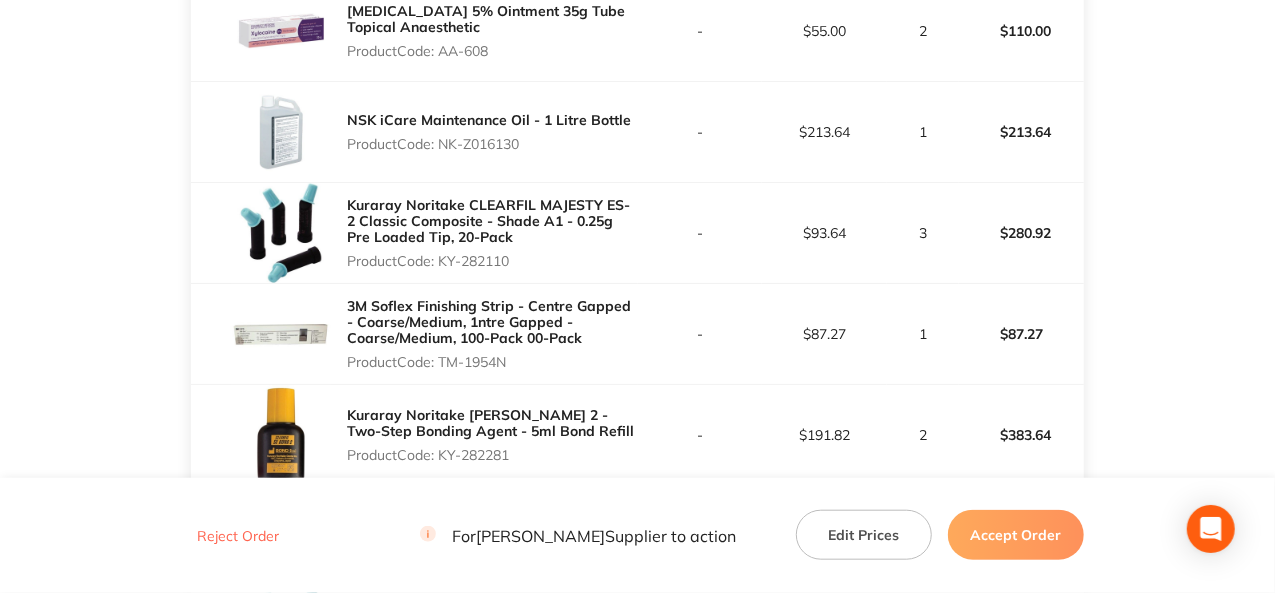 scroll, scrollTop: 652, scrollLeft: 0, axis: vertical 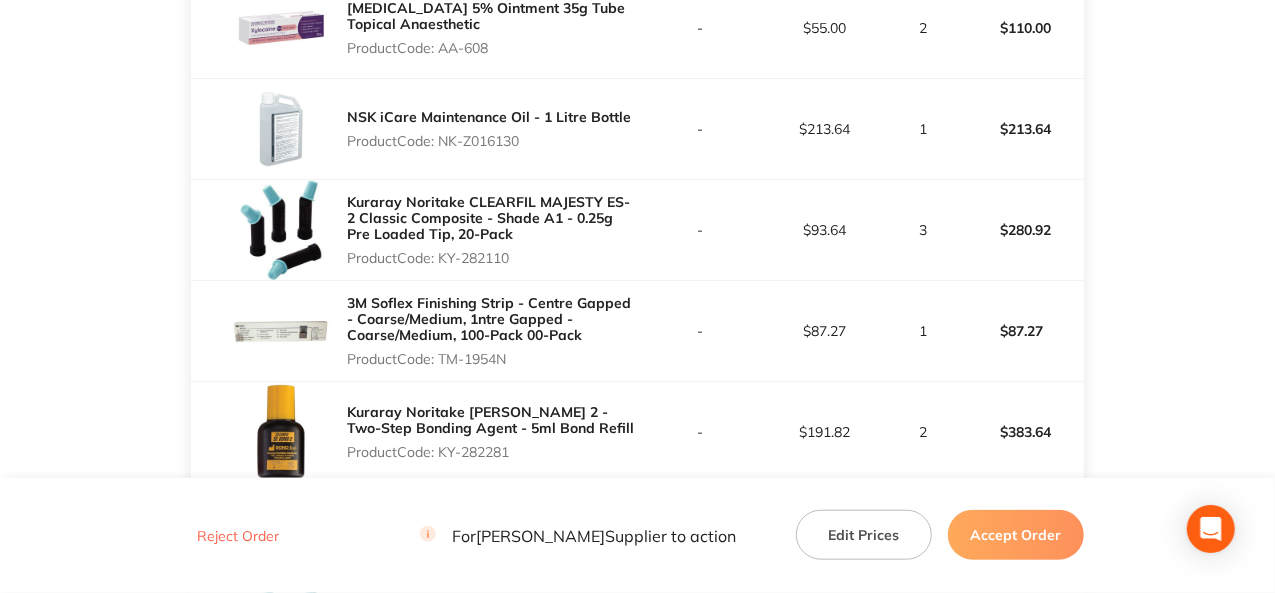 drag, startPoint x: 512, startPoint y: 275, endPoint x: 442, endPoint y: 273, distance: 70.028564 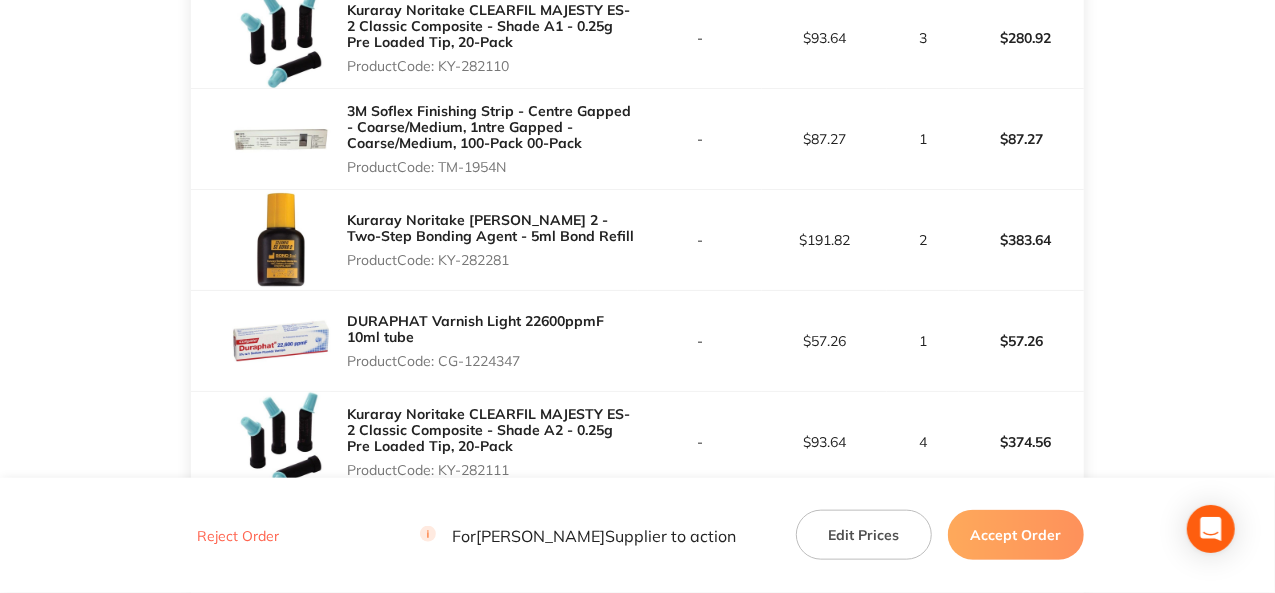 scroll, scrollTop: 852, scrollLeft: 0, axis: vertical 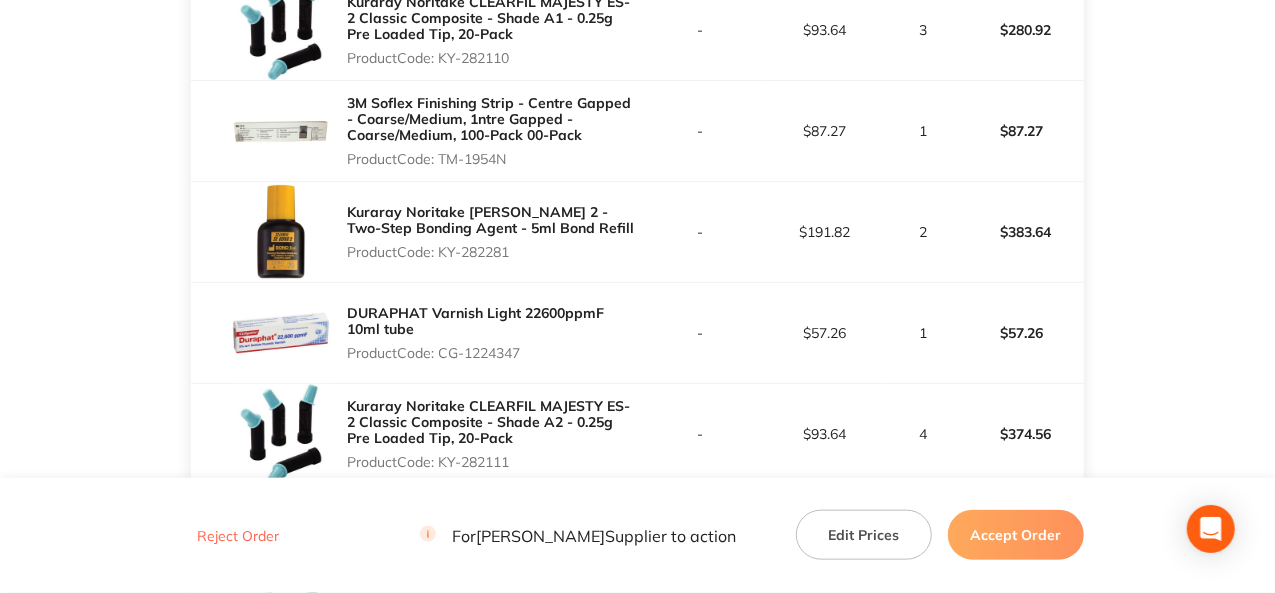 drag, startPoint x: 512, startPoint y: 265, endPoint x: 468, endPoint y: 259, distance: 44.407207 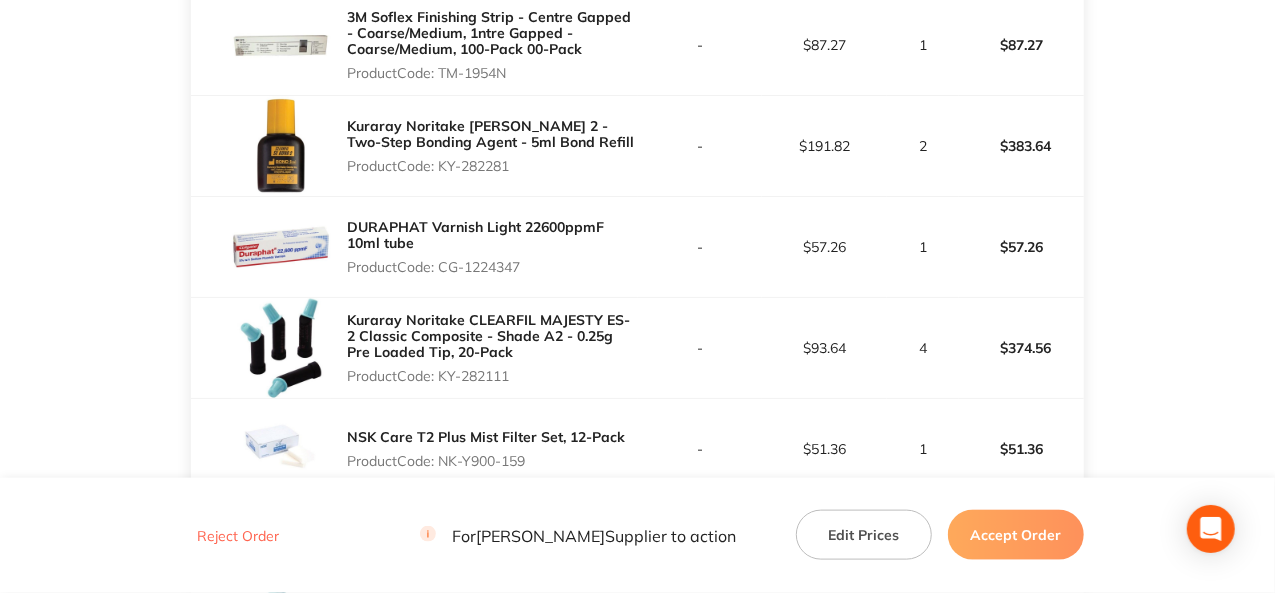 scroll, scrollTop: 1052, scrollLeft: 0, axis: vertical 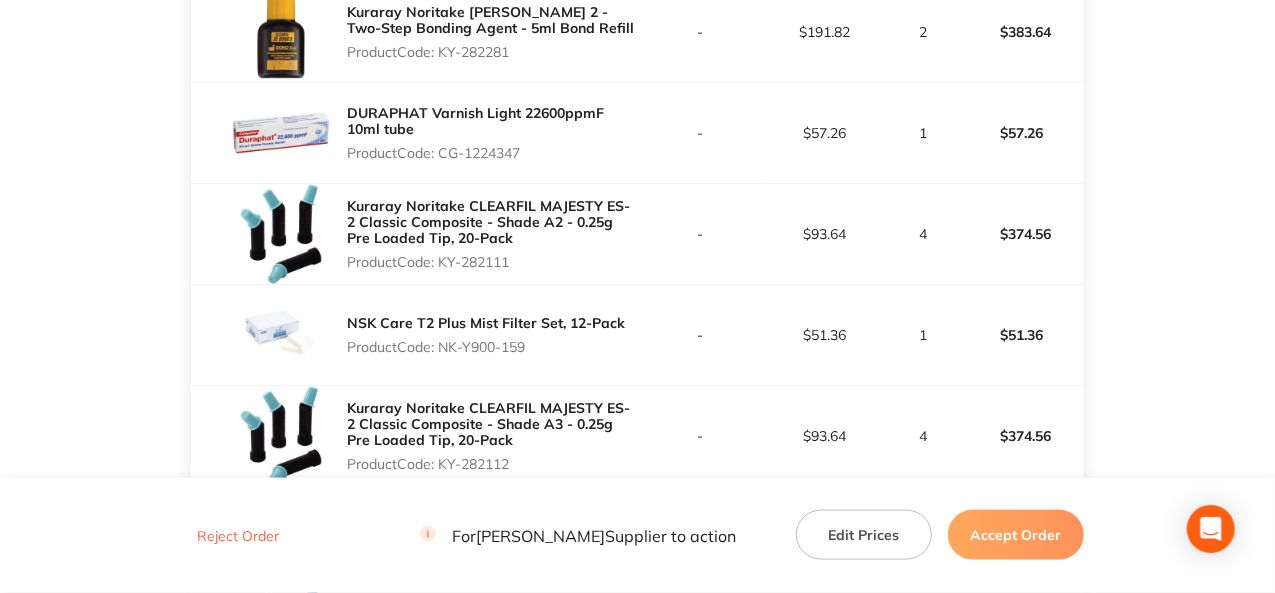 drag, startPoint x: 512, startPoint y: 279, endPoint x: 440, endPoint y: 275, distance: 72.11102 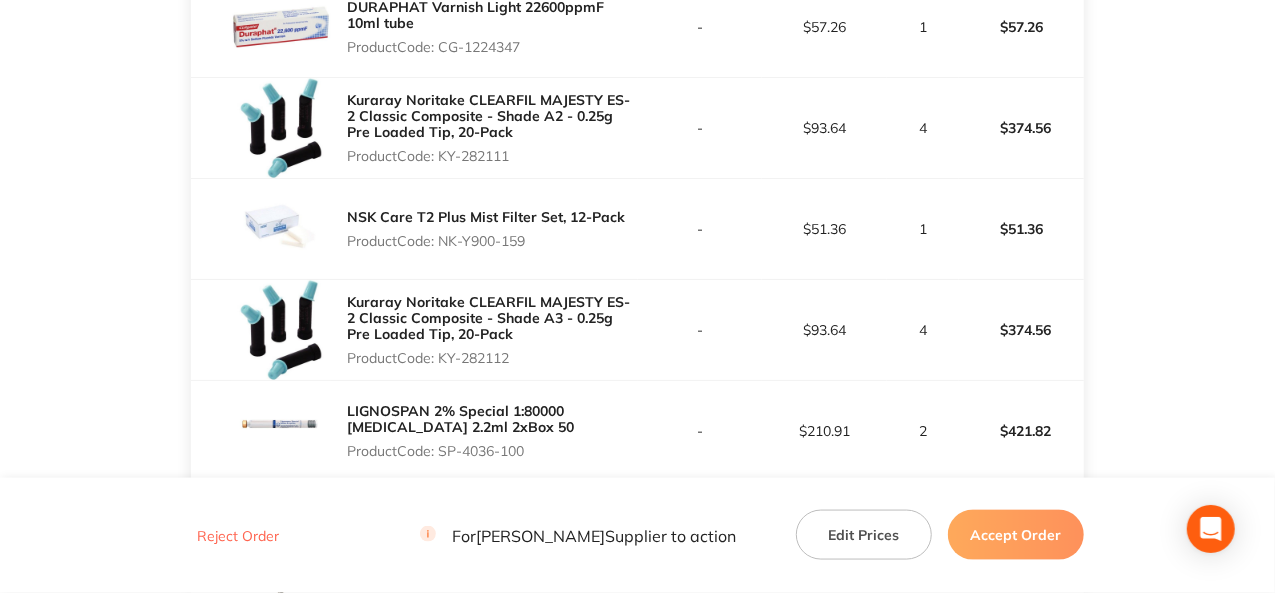 scroll, scrollTop: 1352, scrollLeft: 0, axis: vertical 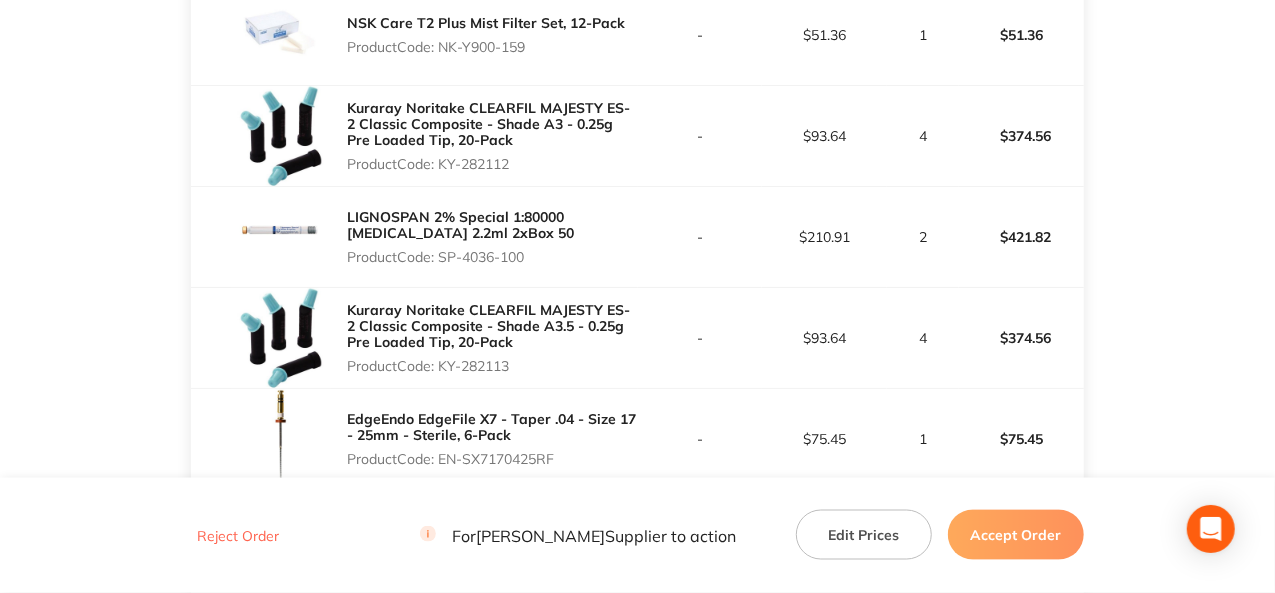 drag, startPoint x: 521, startPoint y: 181, endPoint x: 444, endPoint y: 172, distance: 77.52419 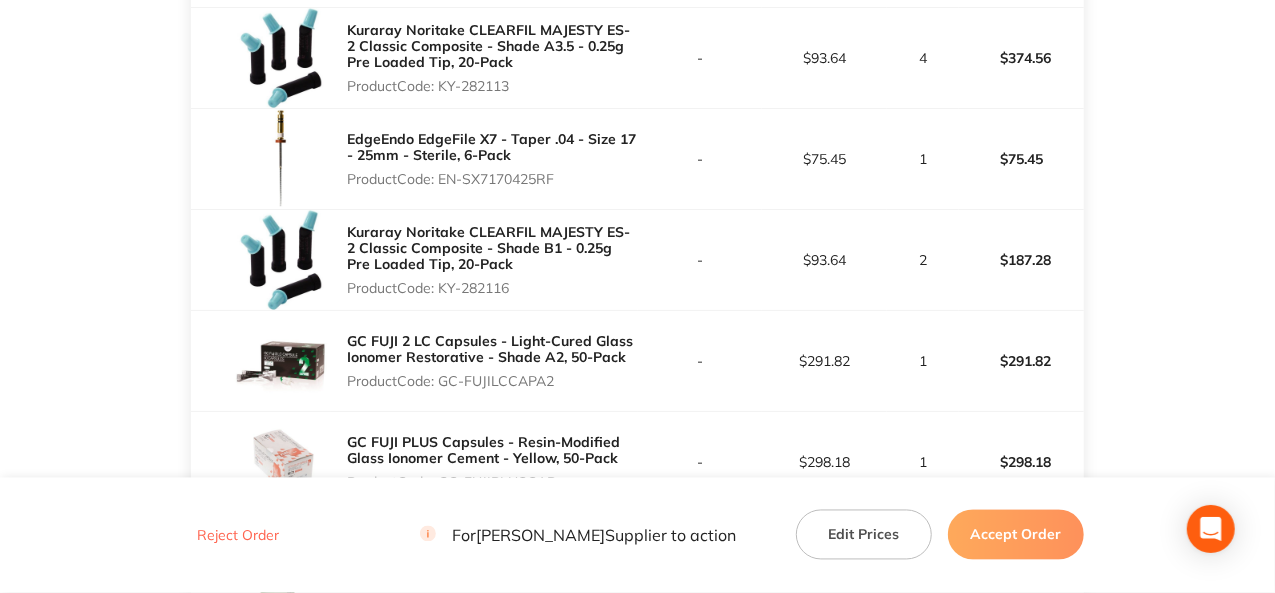 scroll, scrollTop: 1652, scrollLeft: 0, axis: vertical 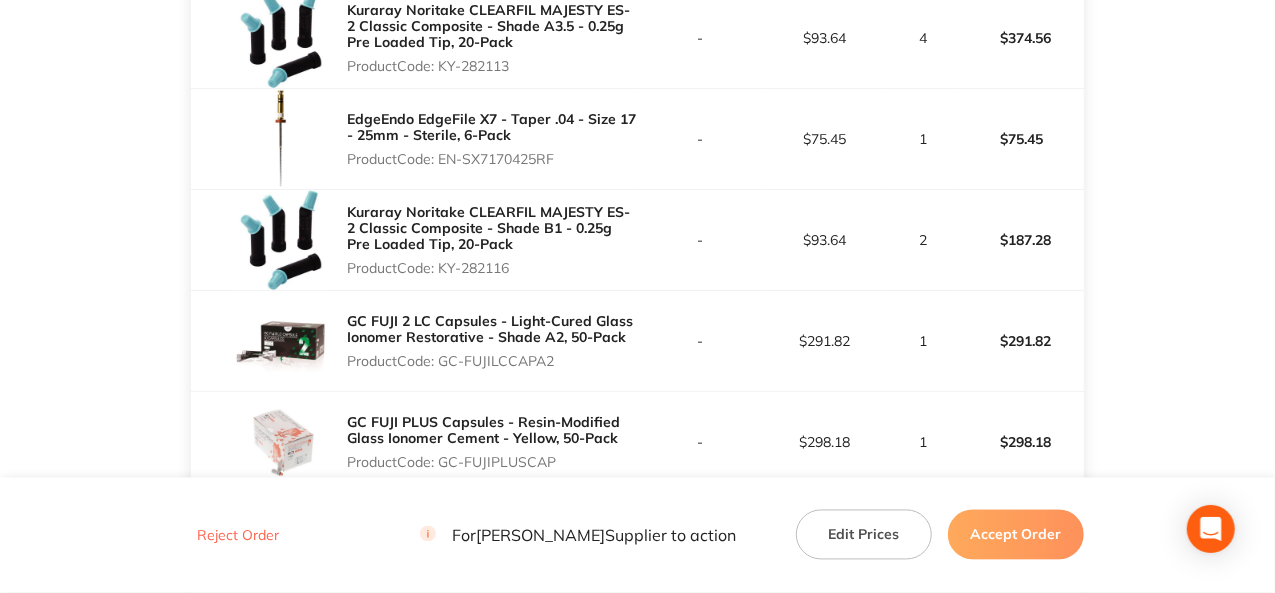 drag, startPoint x: 564, startPoint y: 163, endPoint x: 444, endPoint y: 168, distance: 120.10412 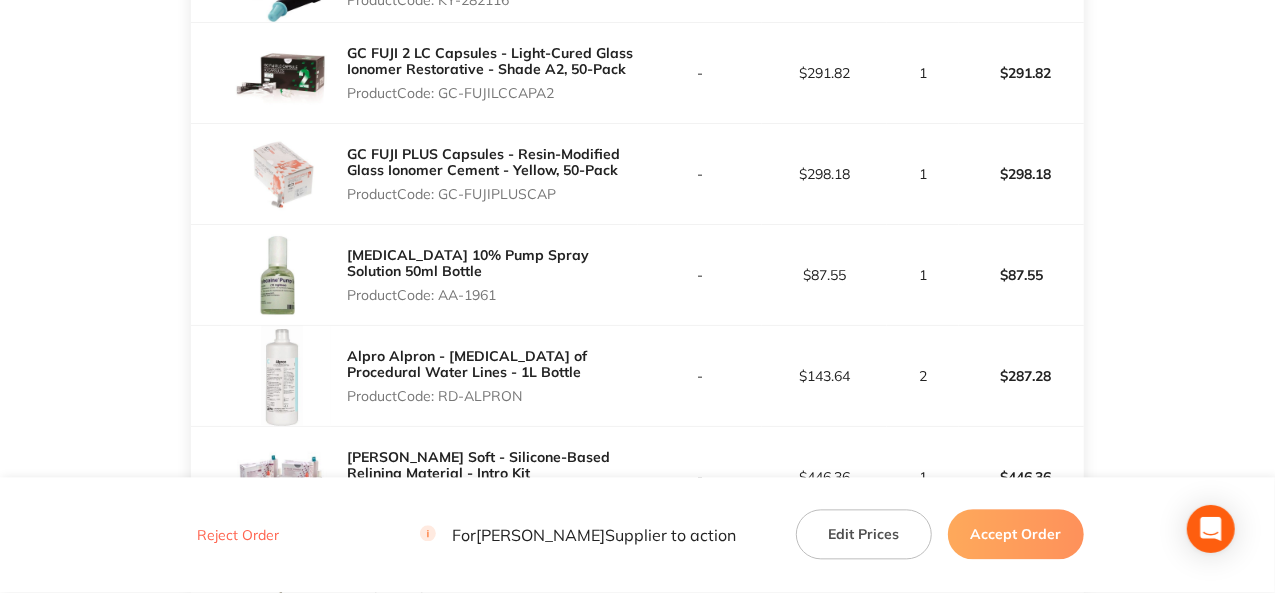 scroll, scrollTop: 1952, scrollLeft: 0, axis: vertical 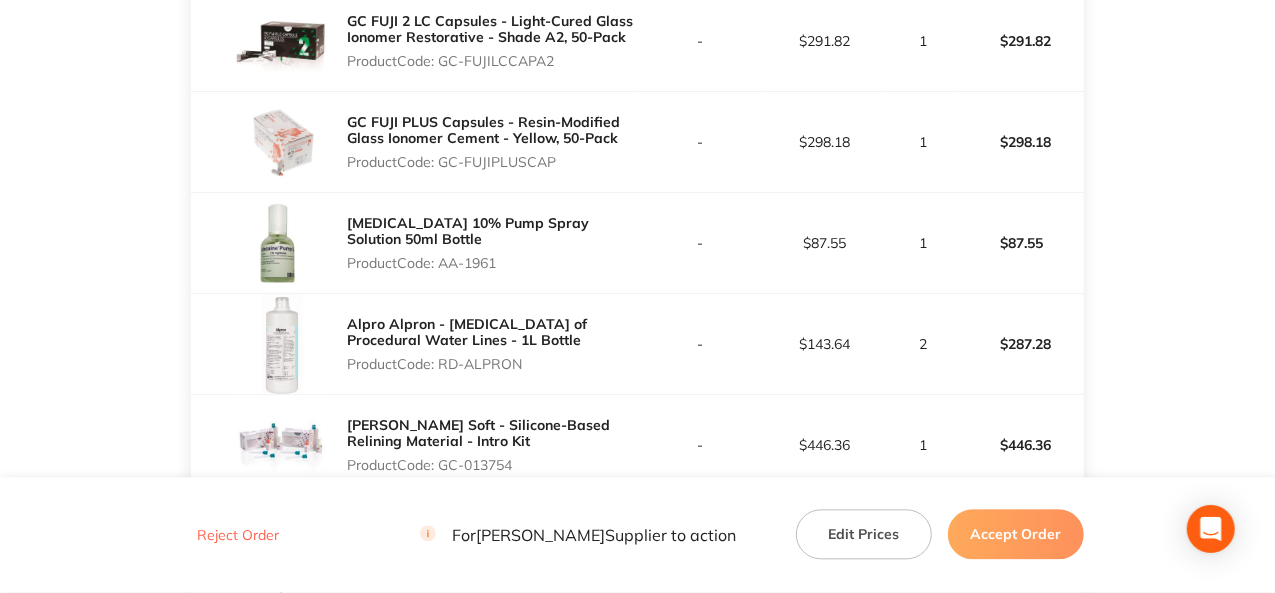 drag, startPoint x: 556, startPoint y: 171, endPoint x: 441, endPoint y: 179, distance: 115.27792 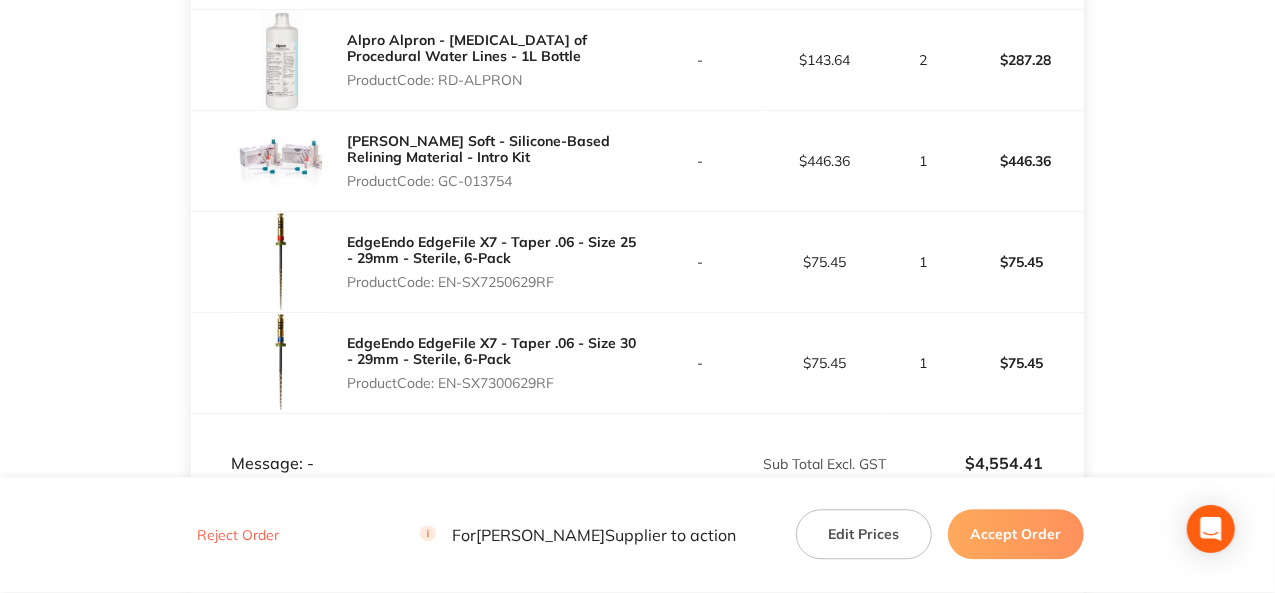 scroll, scrollTop: 2252, scrollLeft: 0, axis: vertical 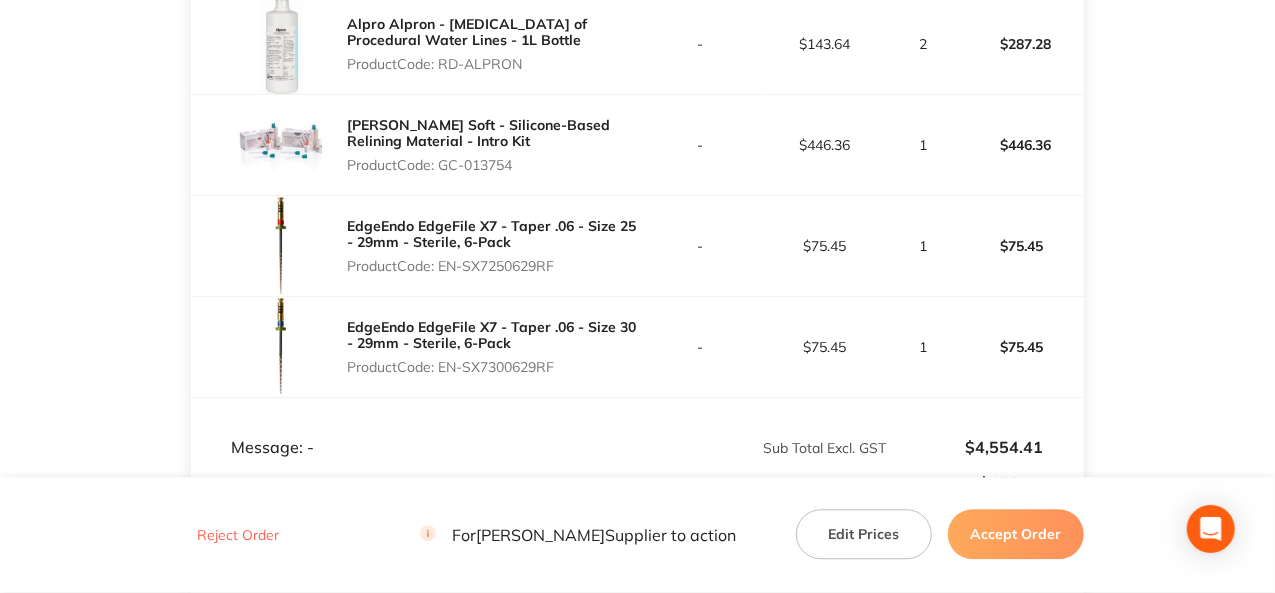 drag, startPoint x: 518, startPoint y: 172, endPoint x: 440, endPoint y: 175, distance: 78.05767 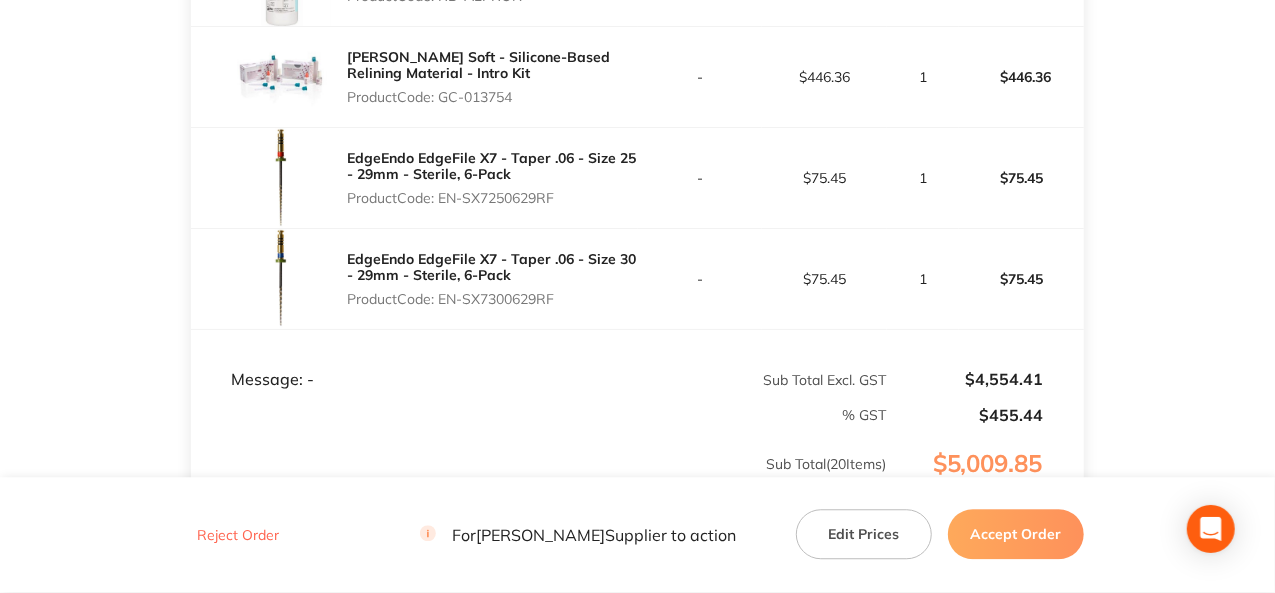 scroll, scrollTop: 2352, scrollLeft: 0, axis: vertical 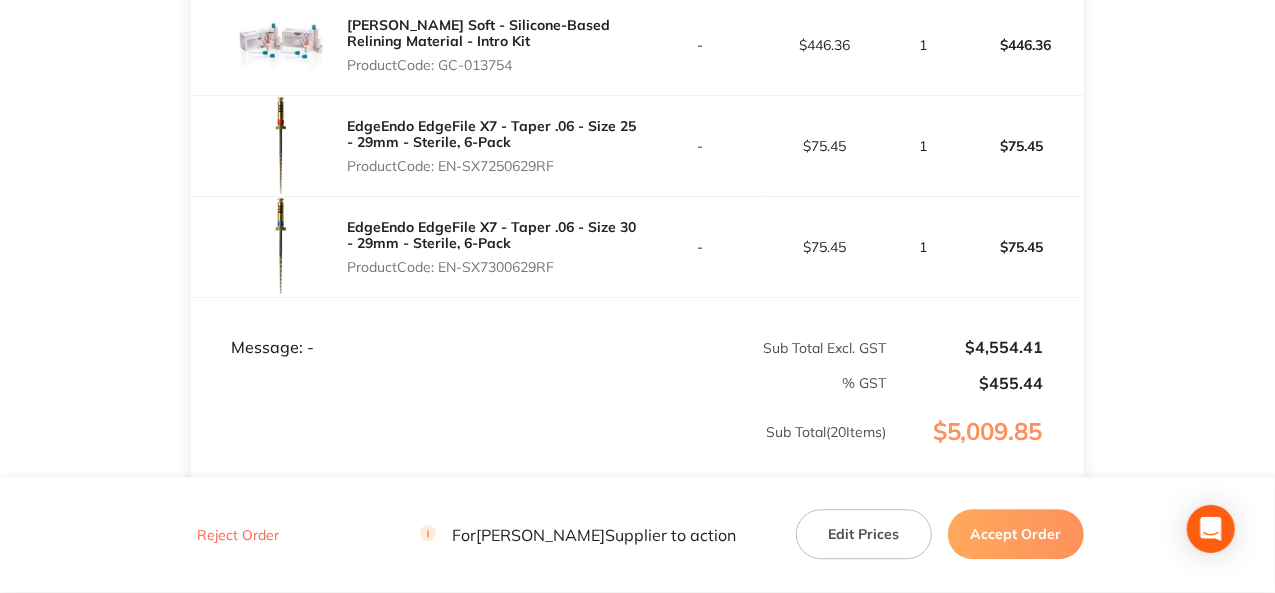 drag, startPoint x: 556, startPoint y: 175, endPoint x: 440, endPoint y: 174, distance: 116.00431 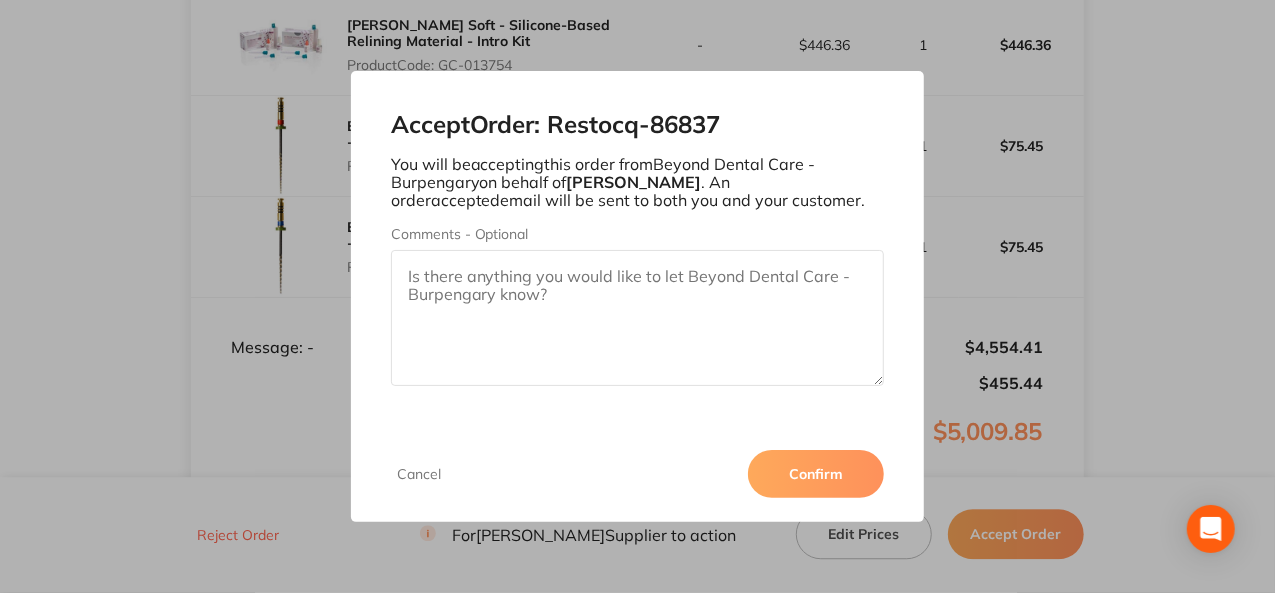 click on "Confirm" at bounding box center (816, 474) 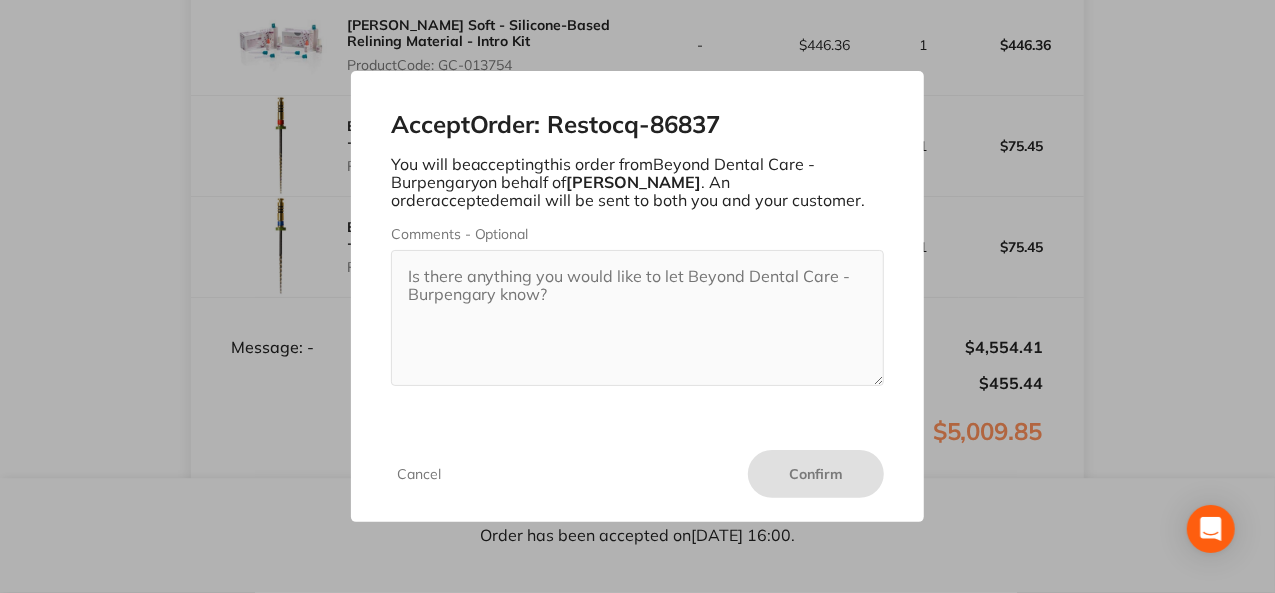 click on "Accept  Order: Restocq- 86837 You will be  accepting  this order from  Beyond Dental Care - Burpengary  on behalf of  Henry Schein Halas . An order  accepted  email will be sent to both you and your customer. Comments - Optional Cancel Confirm Forward this email confirmation to anyone? You can forward this order via email to notify your team or you can share a link to the order. Email (Use commas for multiple addresses) Send Or Copy Order Link  Don’t show this message again" at bounding box center [637, 296] 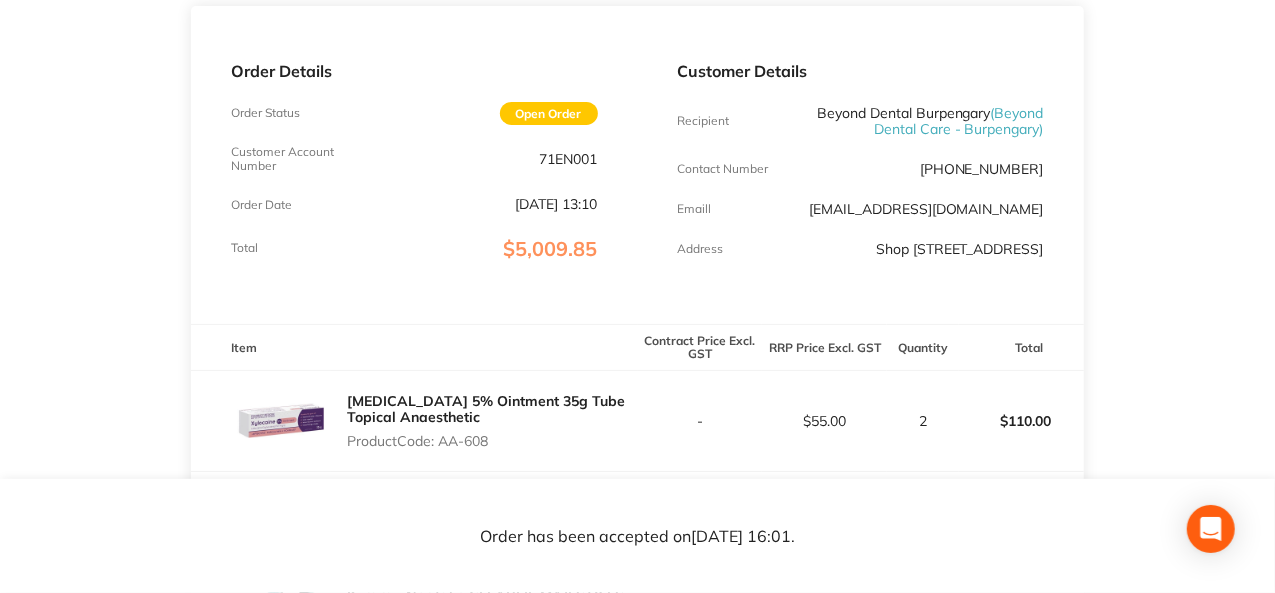 scroll, scrollTop: 152, scrollLeft: 0, axis: vertical 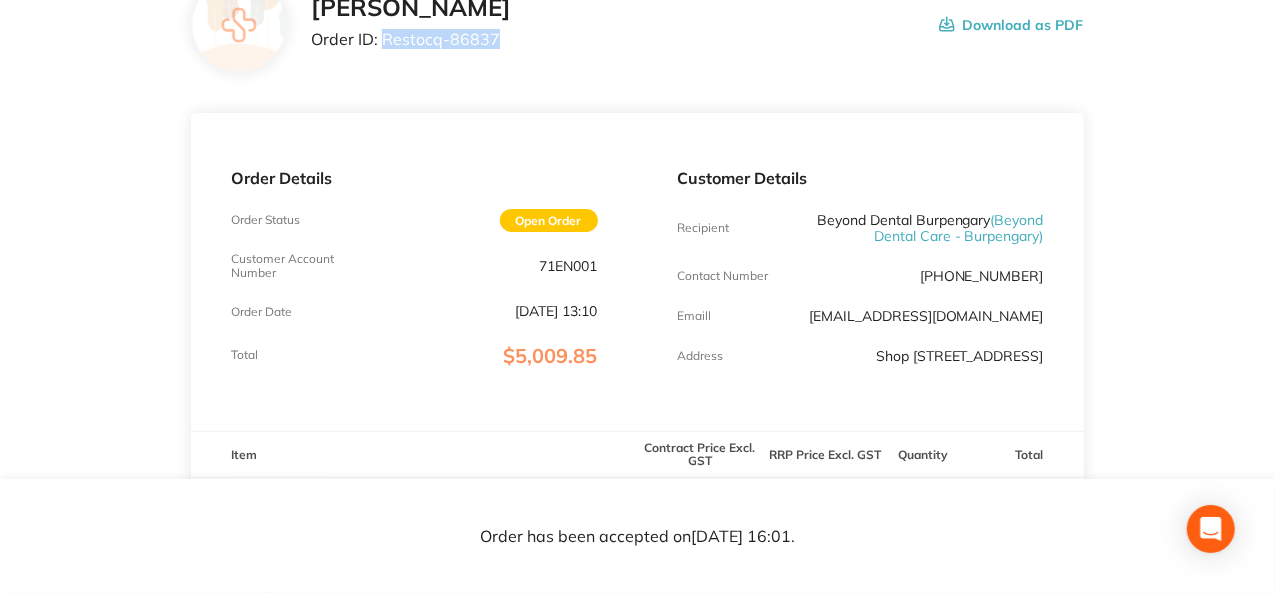 drag, startPoint x: 492, startPoint y: 39, endPoint x: 380, endPoint y: 31, distance: 112.28535 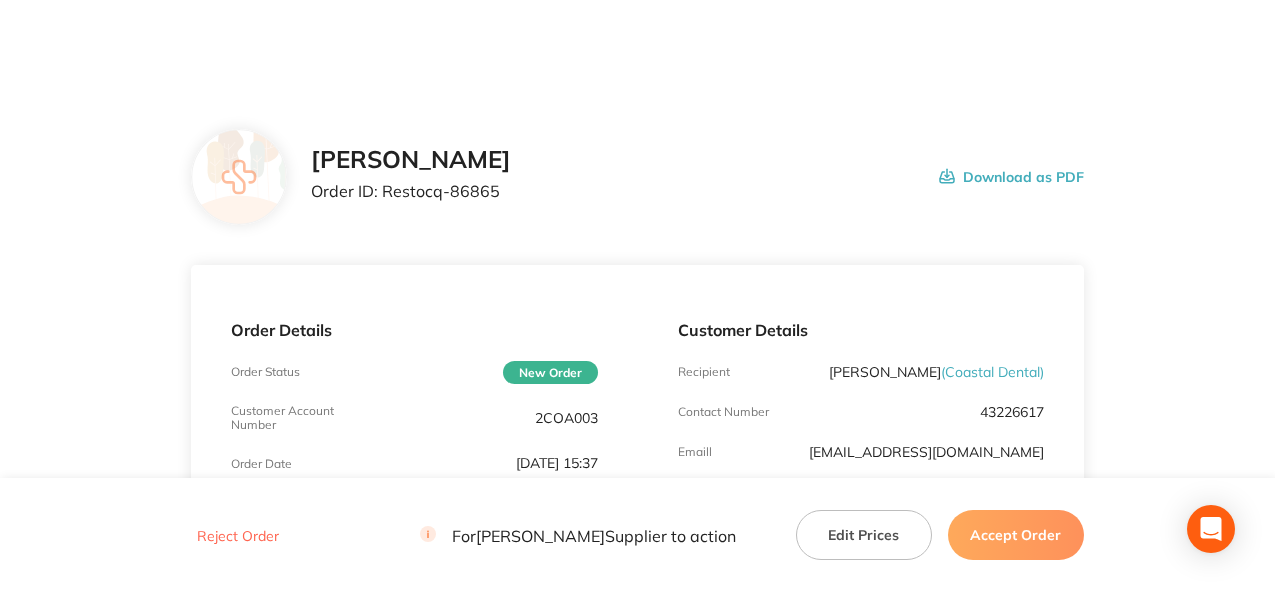 scroll, scrollTop: 0, scrollLeft: 0, axis: both 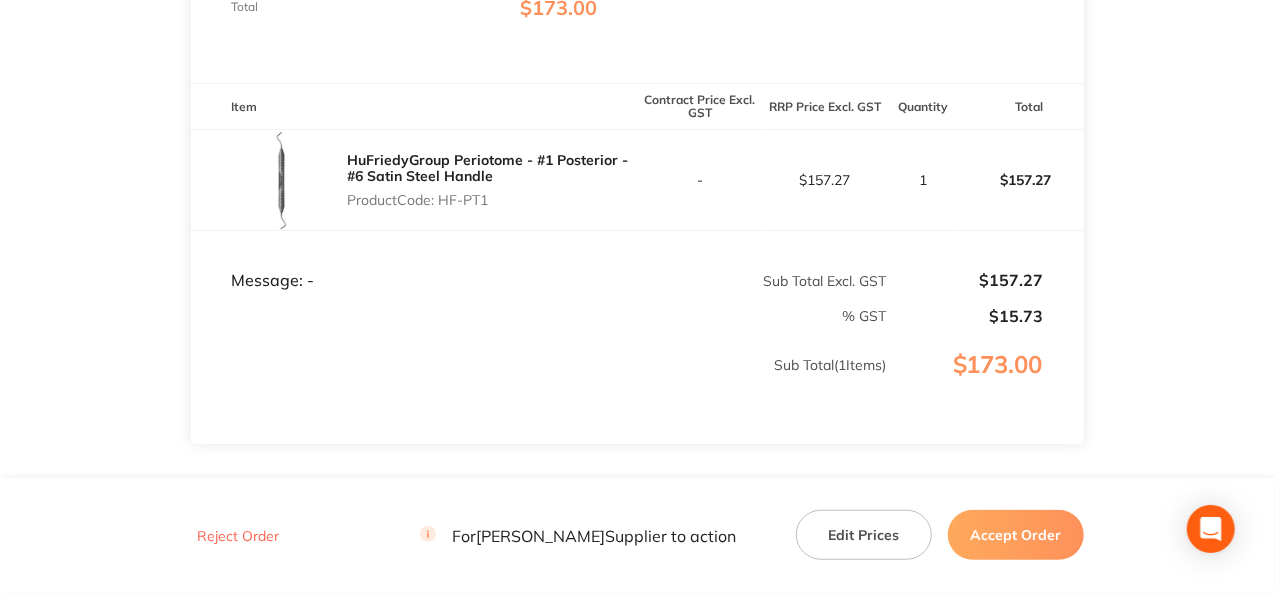 drag, startPoint x: 498, startPoint y: 203, endPoint x: 439, endPoint y: 206, distance: 59.07622 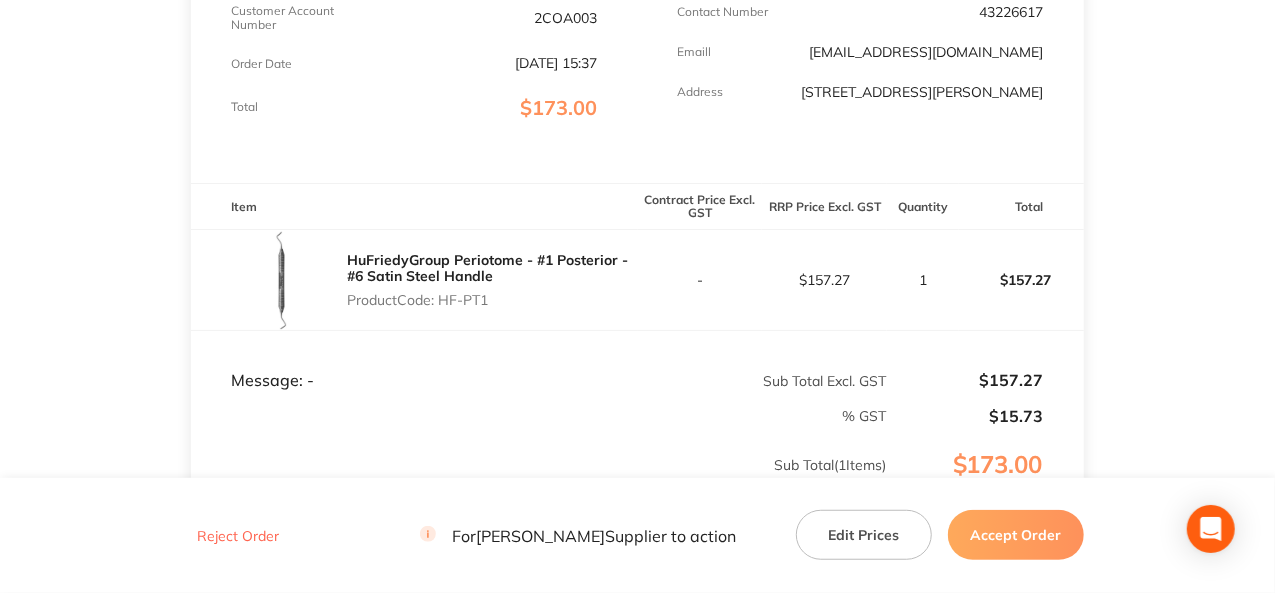 scroll, scrollTop: 0, scrollLeft: 0, axis: both 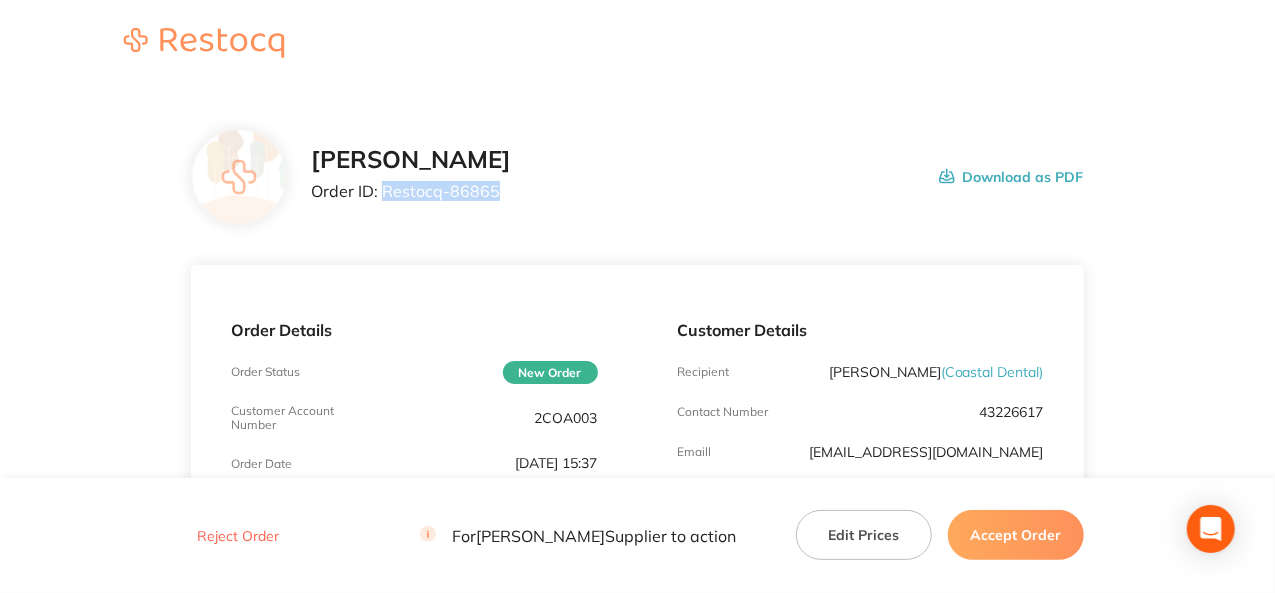 drag, startPoint x: 498, startPoint y: 188, endPoint x: 386, endPoint y: 181, distance: 112.21854 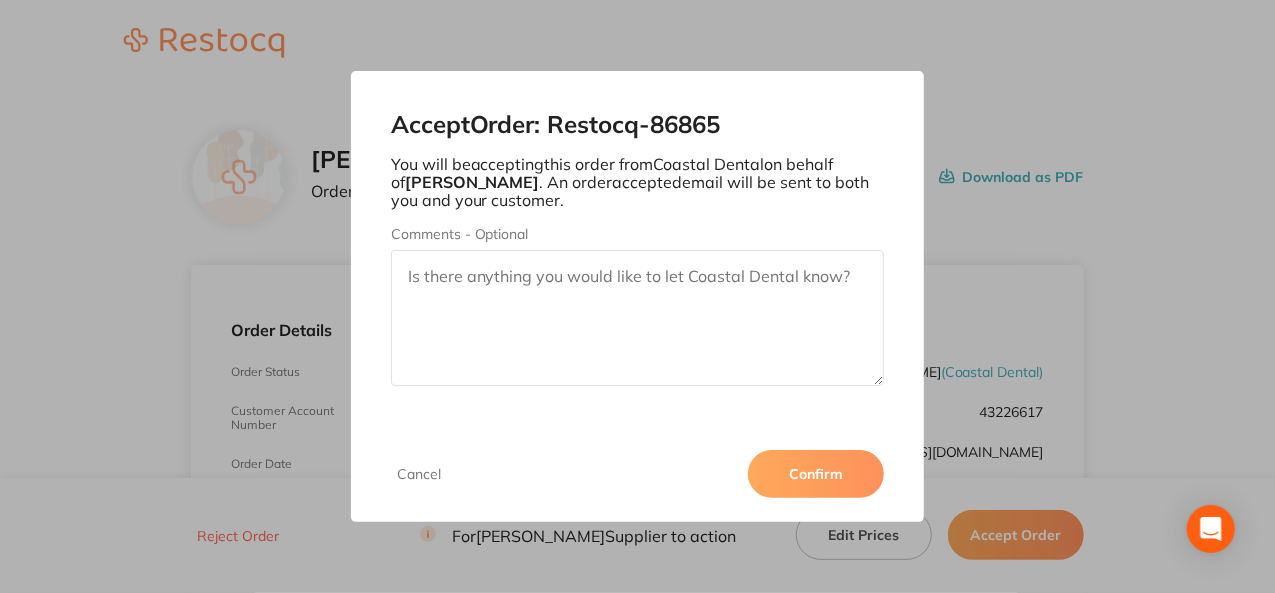 click on "Confirm" at bounding box center [816, 474] 